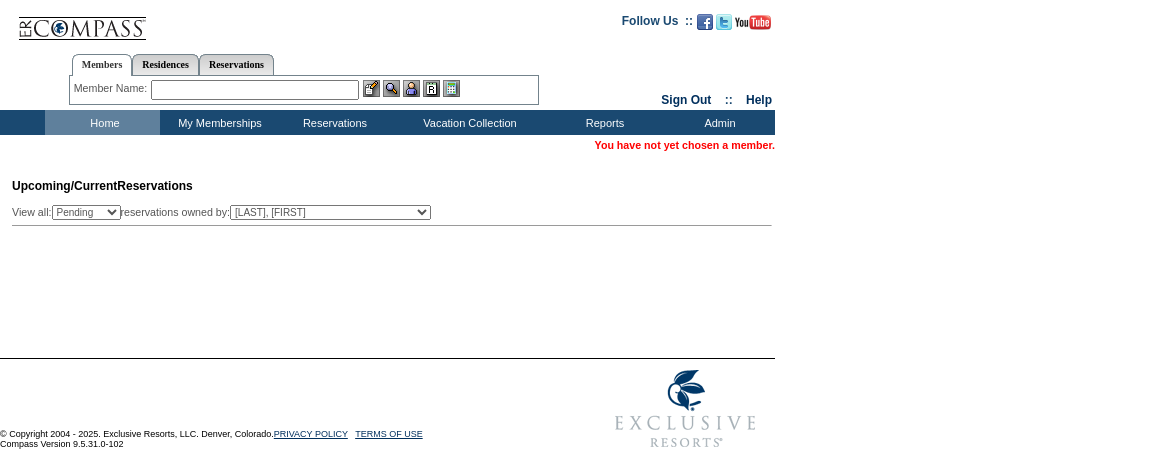 scroll, scrollTop: 0, scrollLeft: 0, axis: both 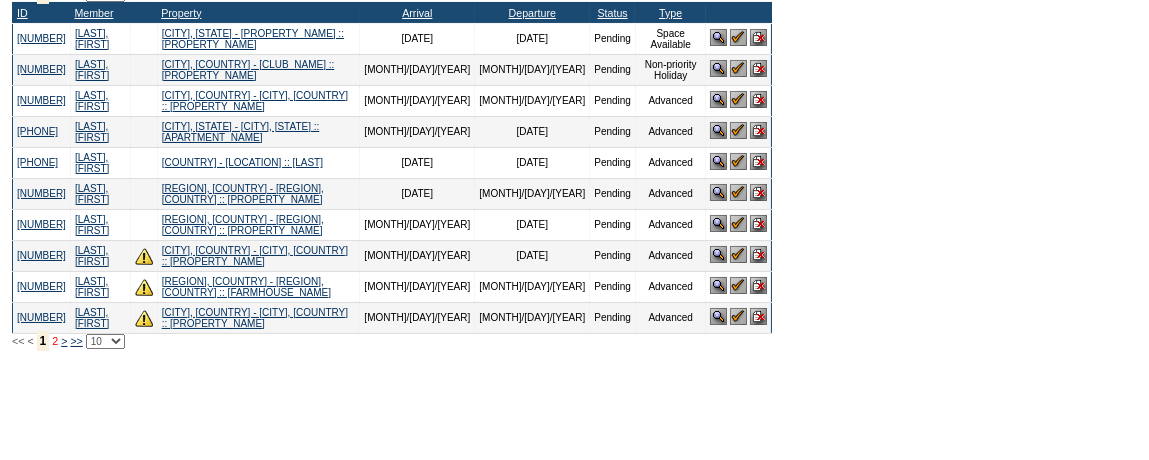 click on "2" at bounding box center (55, 341) 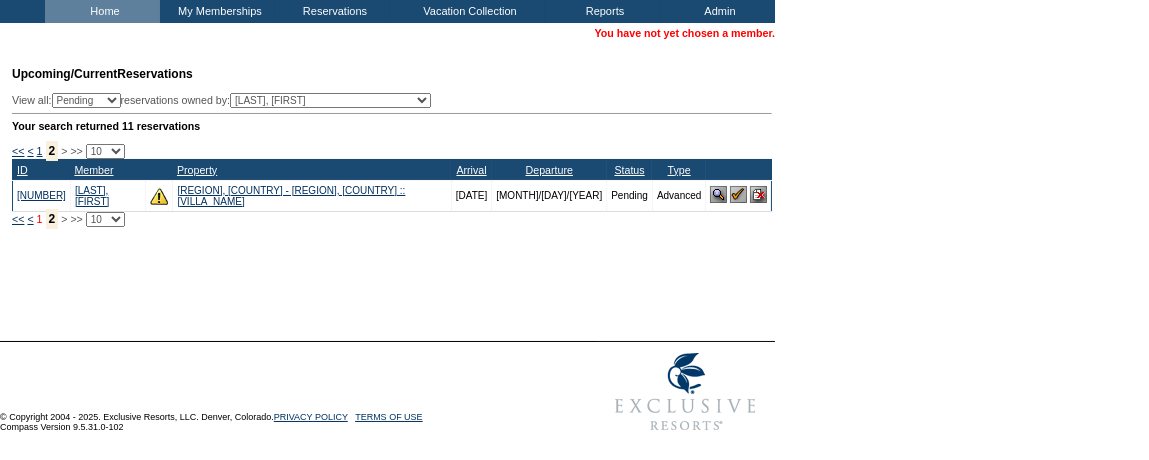click on "1" at bounding box center (40, 219) 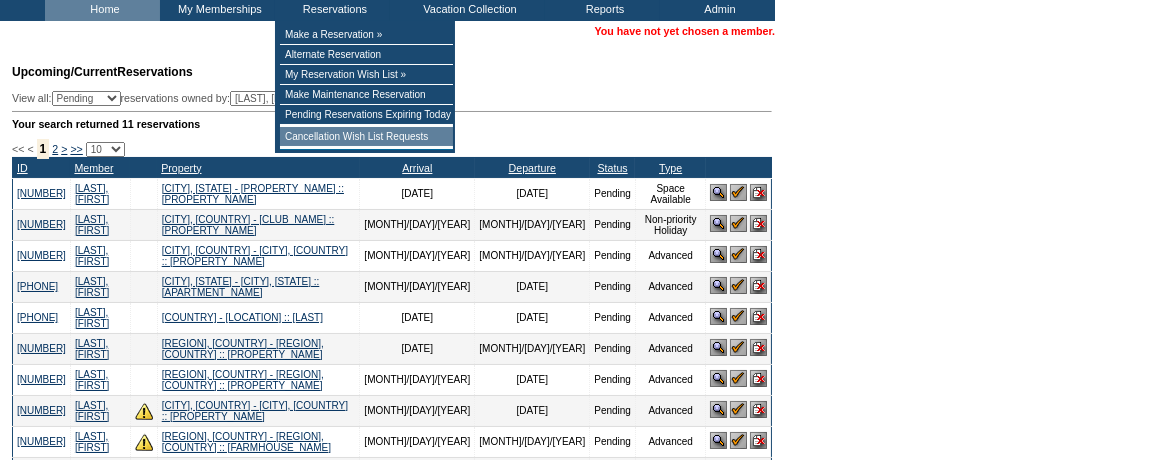 click on "Cancellation Wish List Requests" at bounding box center (366, 137) 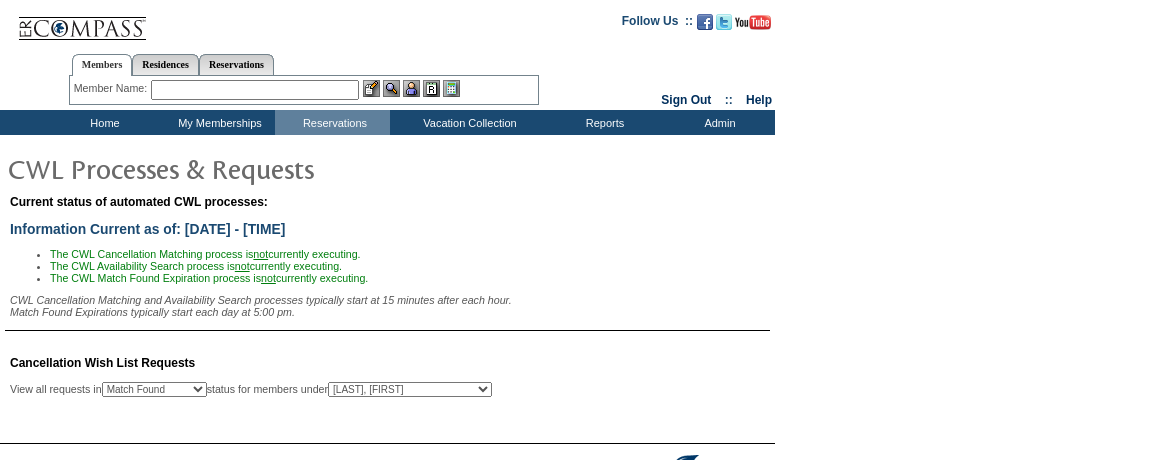 scroll, scrollTop: 0, scrollLeft: 0, axis: both 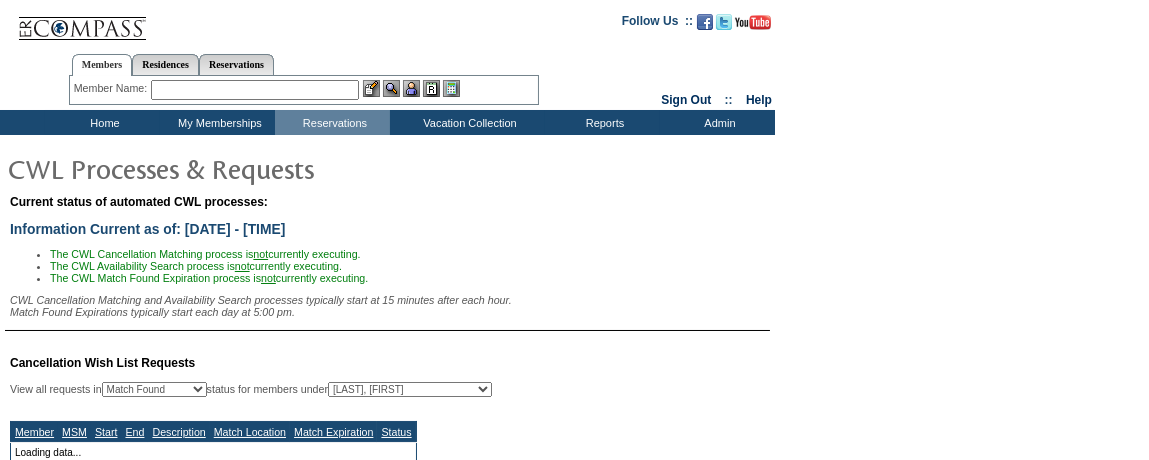 select on "50" 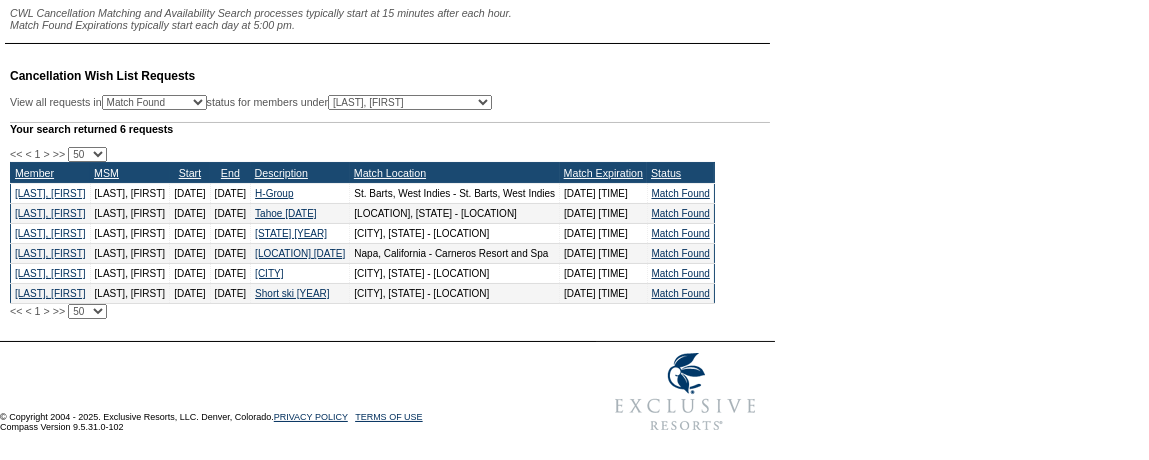 scroll, scrollTop: 341, scrollLeft: 0, axis: vertical 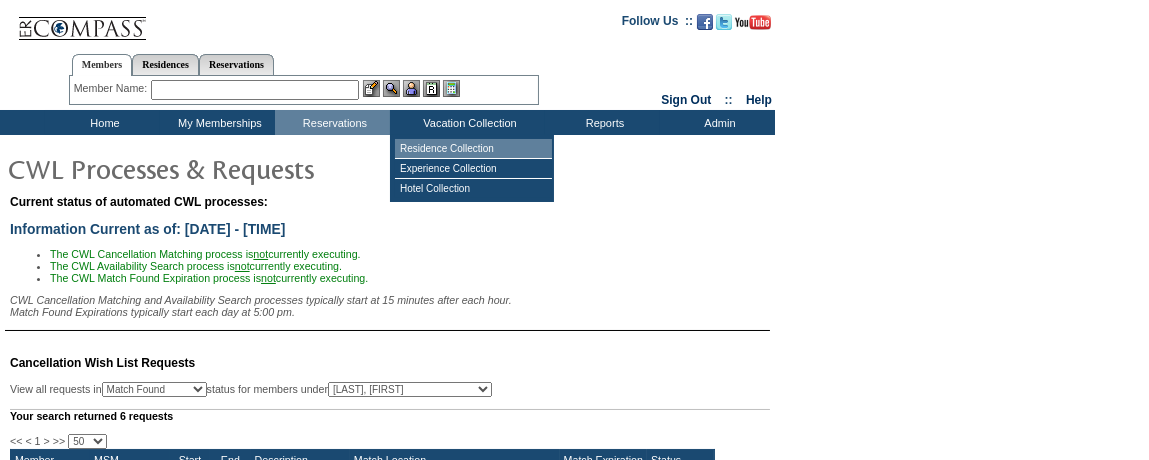 click on "Residence Collection" at bounding box center [473, 149] 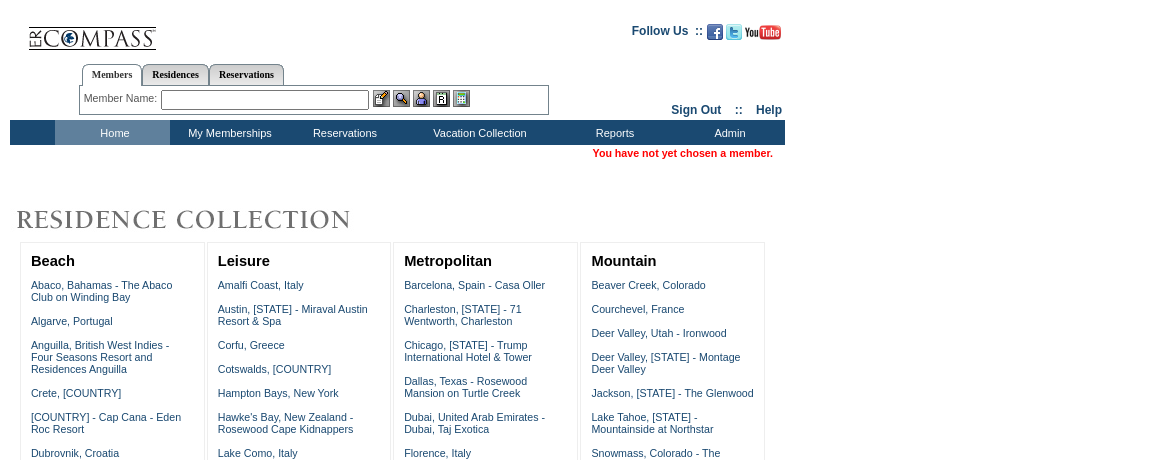 scroll, scrollTop: 0, scrollLeft: 0, axis: both 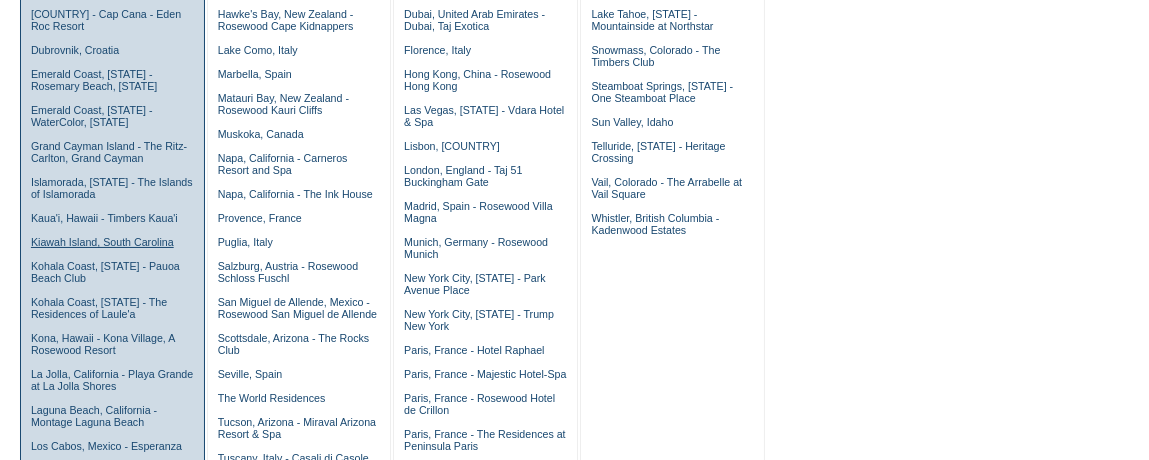 click on "Kiawah Island, South Carolina" at bounding box center (102, 242) 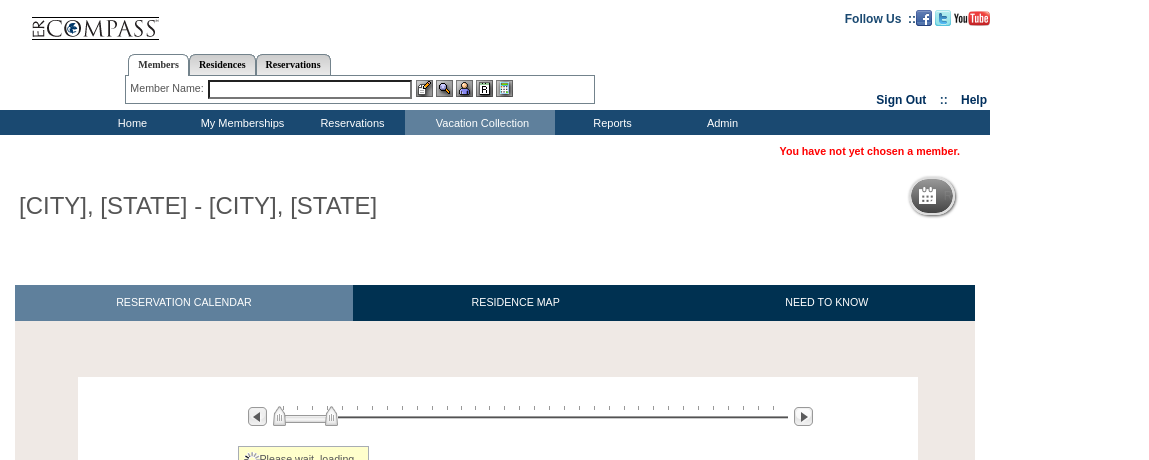 scroll, scrollTop: 0, scrollLeft: 0, axis: both 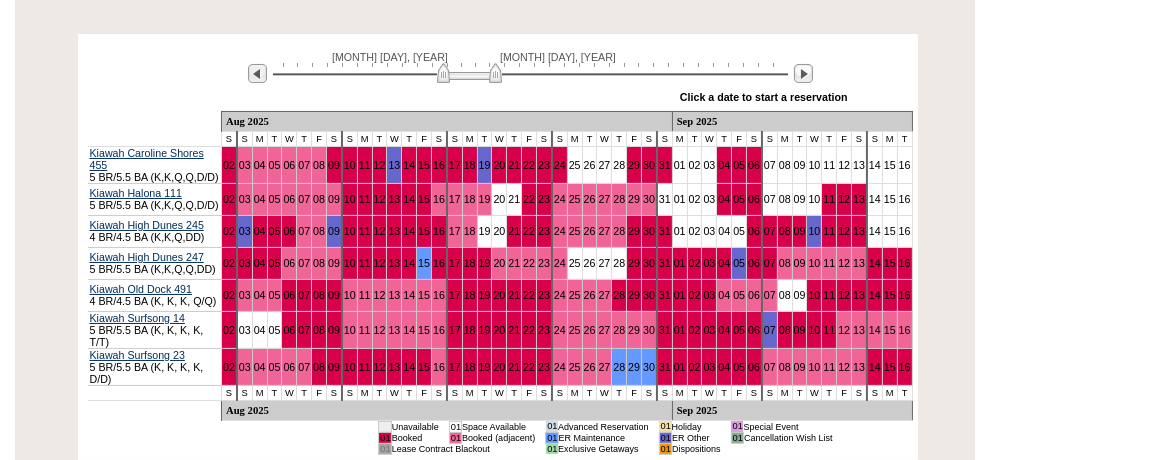 drag, startPoint x: 480, startPoint y: 100, endPoint x: 493, endPoint y: 100, distance: 13 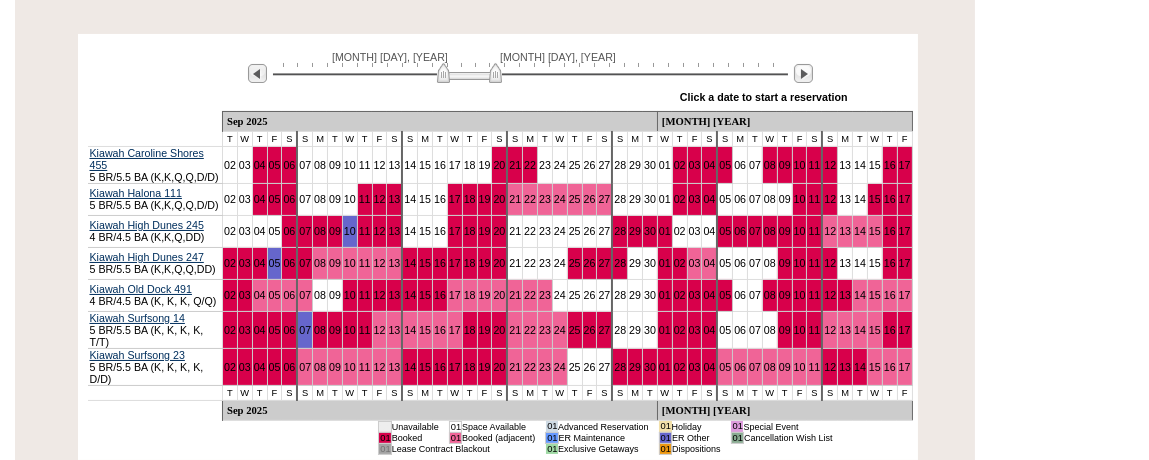 scroll, scrollTop: 0, scrollLeft: 0, axis: both 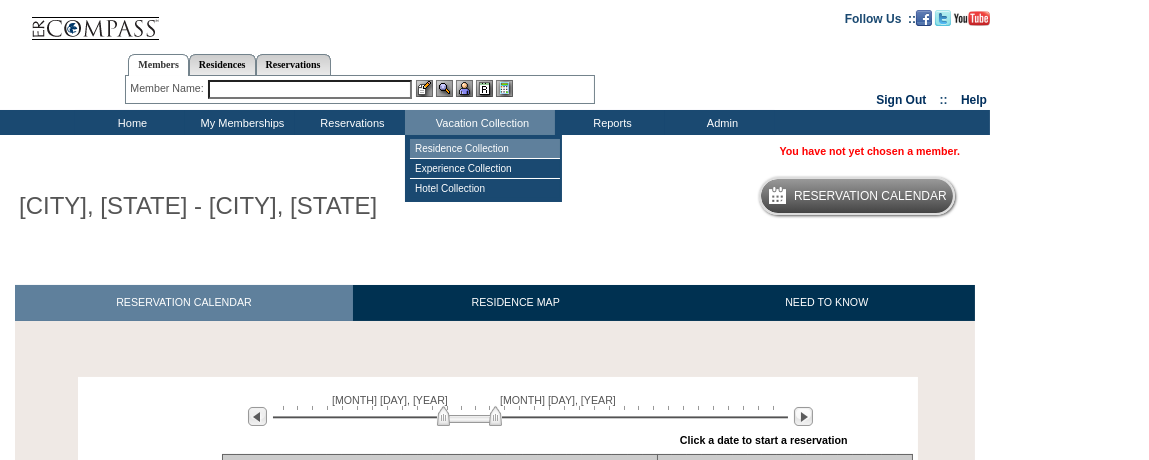 click on "Residence Collection" at bounding box center (485, 149) 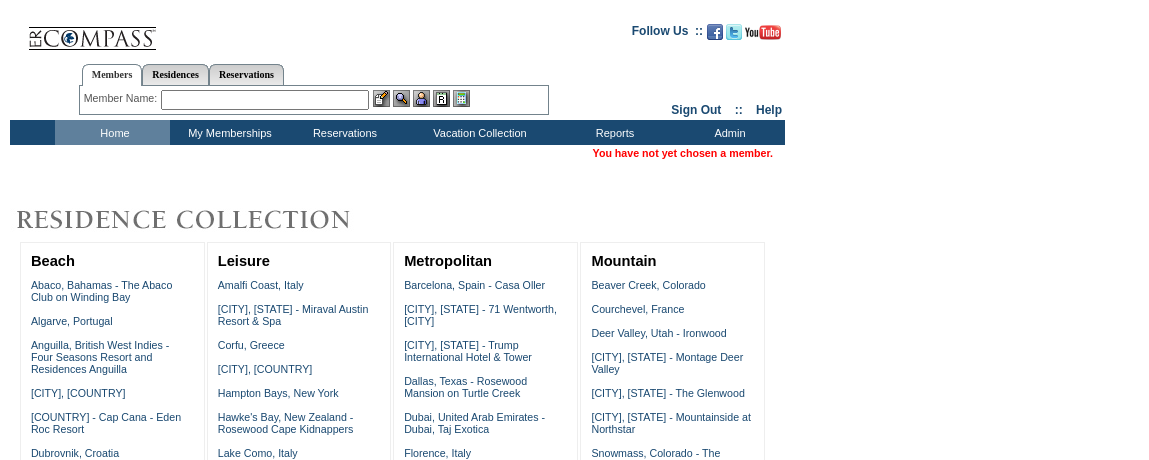 scroll, scrollTop: 0, scrollLeft: 0, axis: both 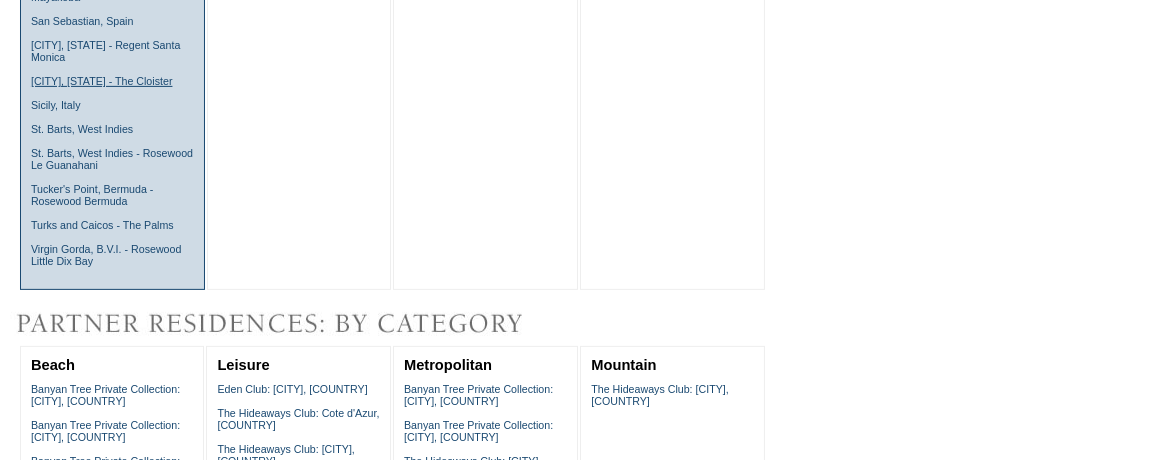 click on "[CITY], [STATE] - The Cloister" at bounding box center (102, 81) 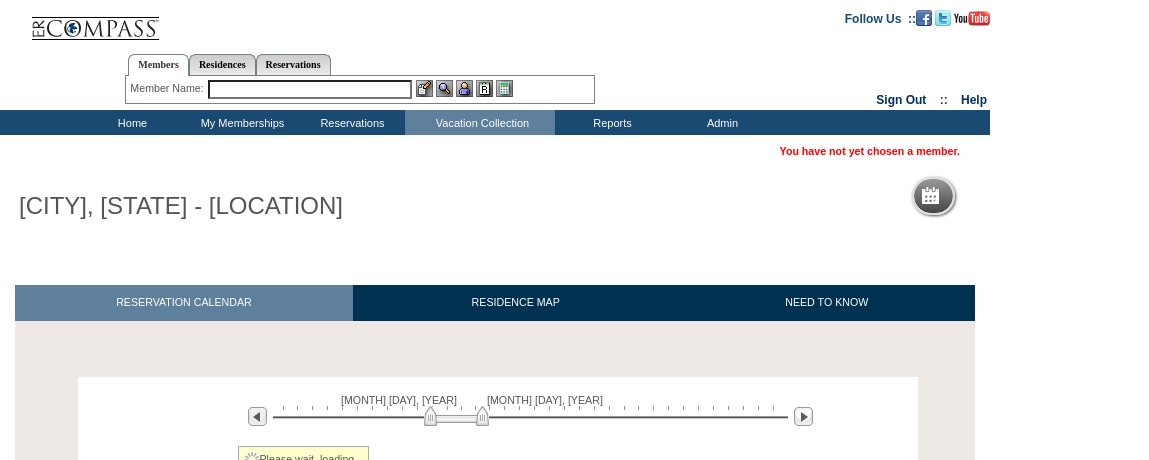 scroll, scrollTop: 0, scrollLeft: 0, axis: both 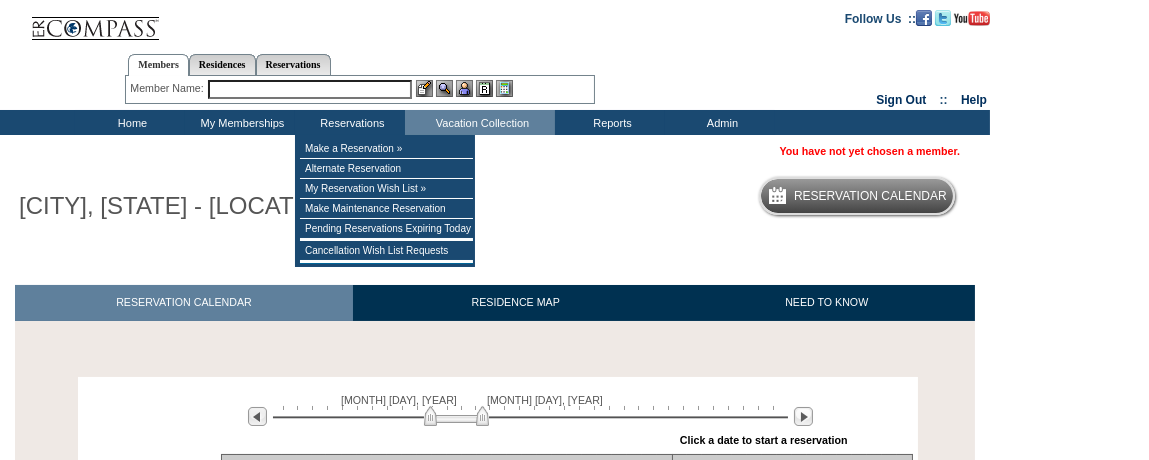 click at bounding box center (310, 89) 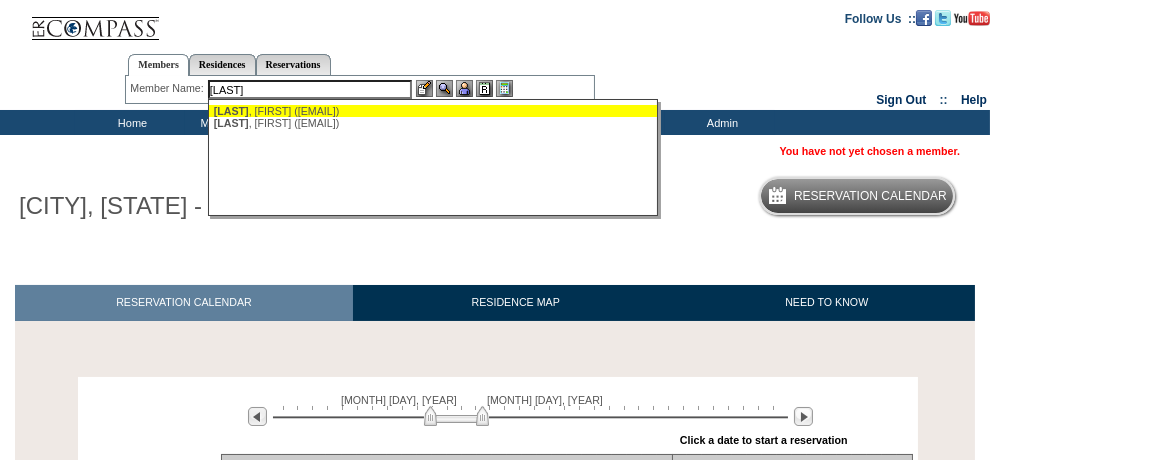 click on "Zhang , Dongyun (karendyz1975@icloud.com)" at bounding box center (434, 111) 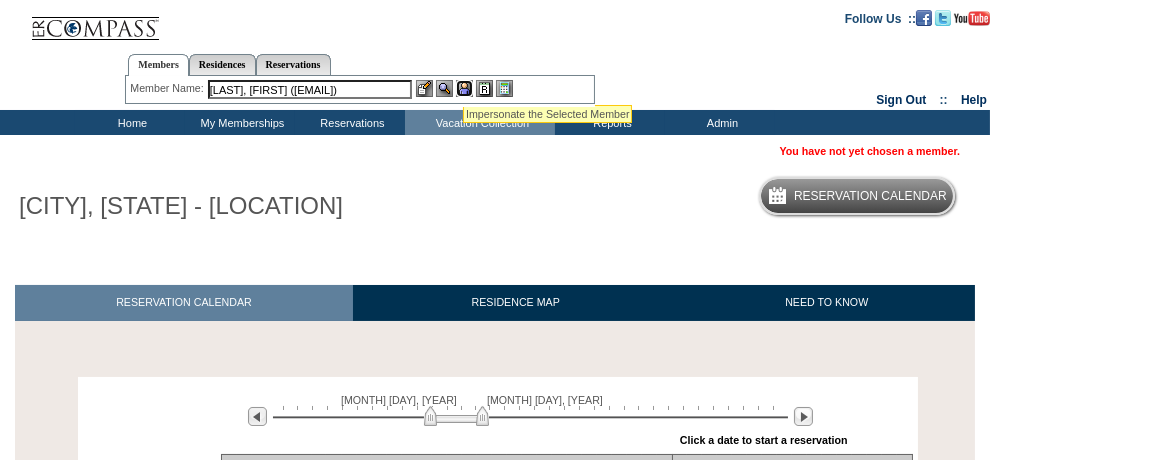 click at bounding box center [464, 88] 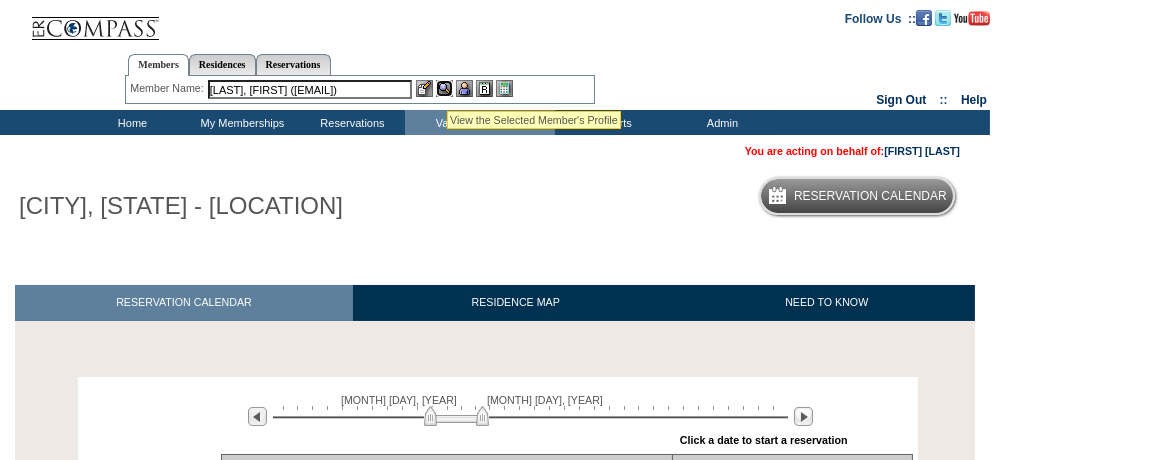 click at bounding box center (444, 88) 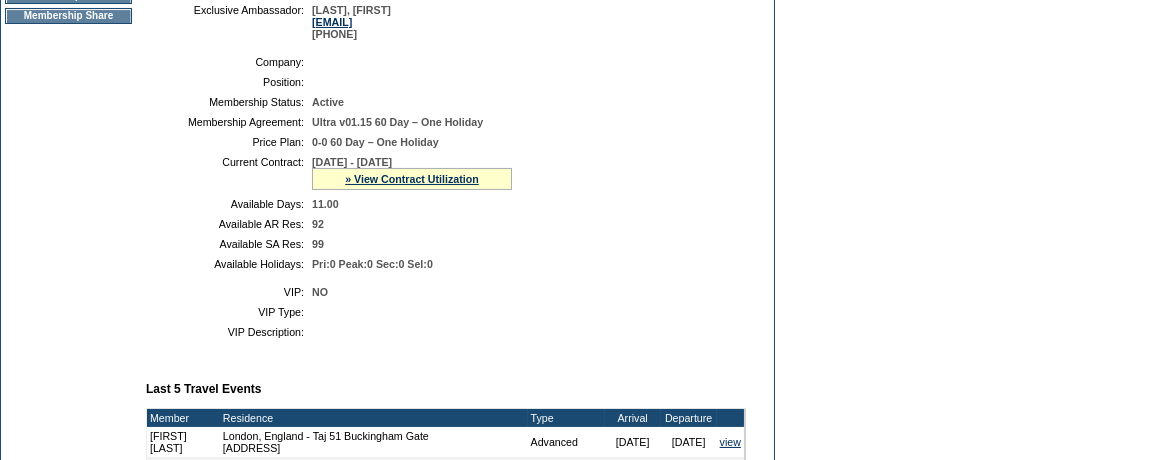 click on "Follow Us  ::" at bounding box center [574, 320] 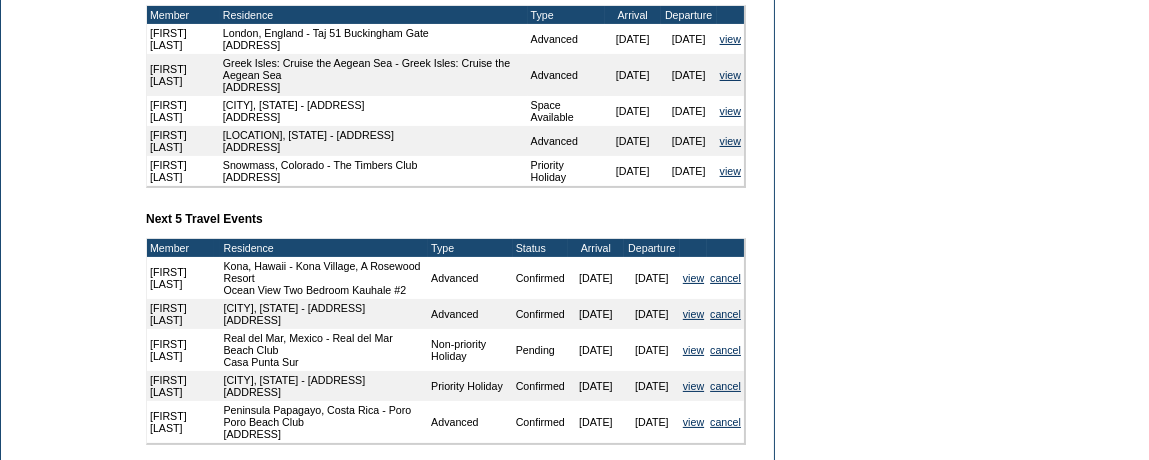 scroll, scrollTop: 1126, scrollLeft: 0, axis: vertical 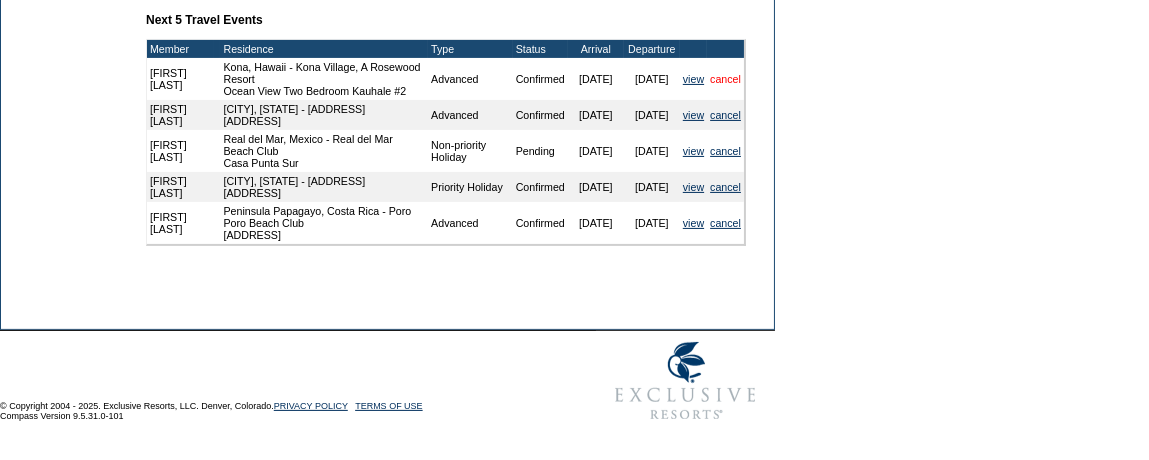 click on "cancel" at bounding box center (725, 79) 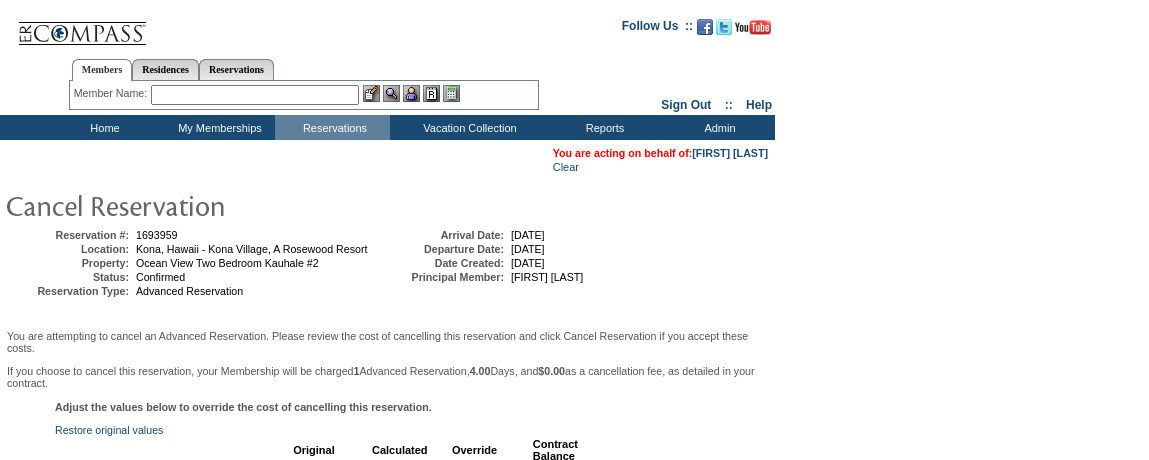 scroll, scrollTop: 0, scrollLeft: 0, axis: both 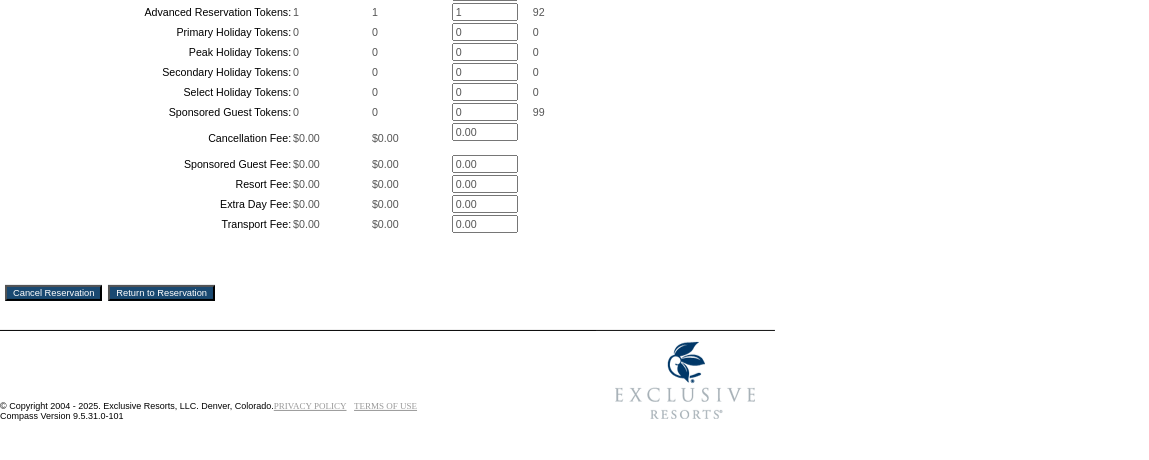 click on "Cancel Reservation" at bounding box center [53, 293] 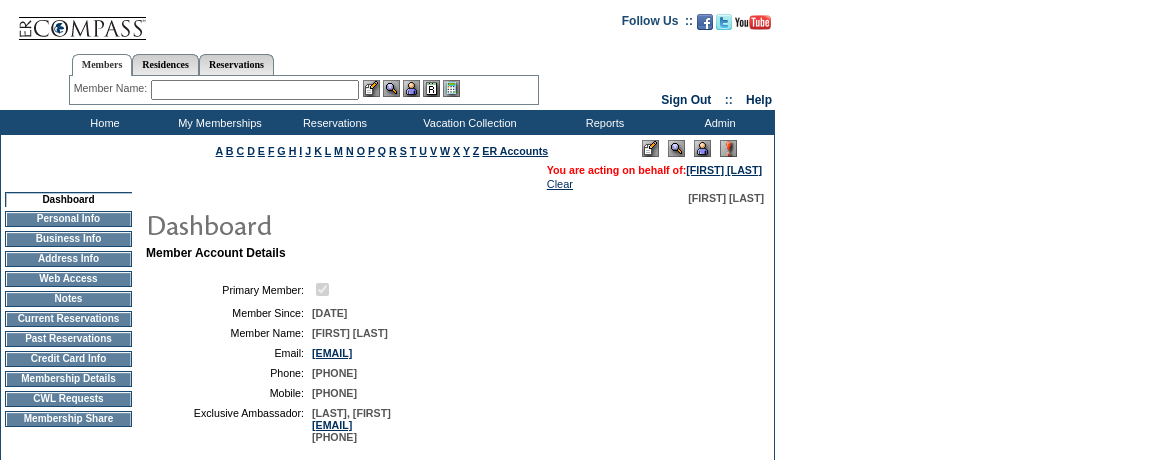 scroll, scrollTop: 0, scrollLeft: 0, axis: both 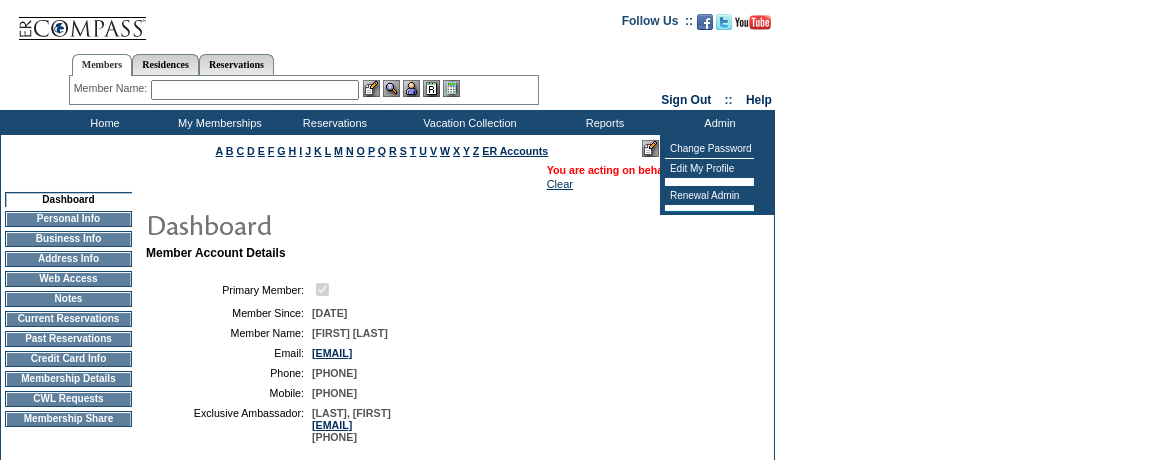 click at bounding box center (525, 289) 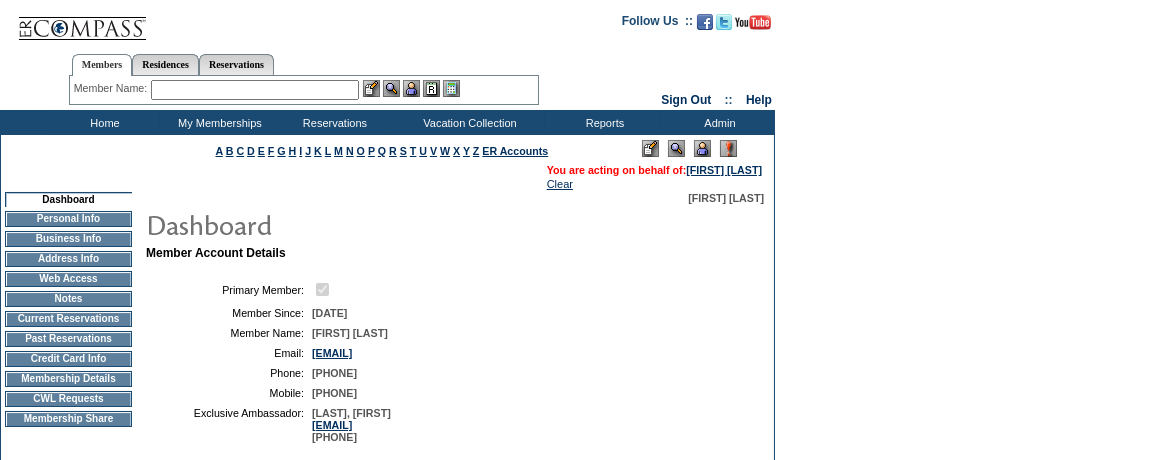 click on "Follow Us  ::" at bounding box center (574, 718) 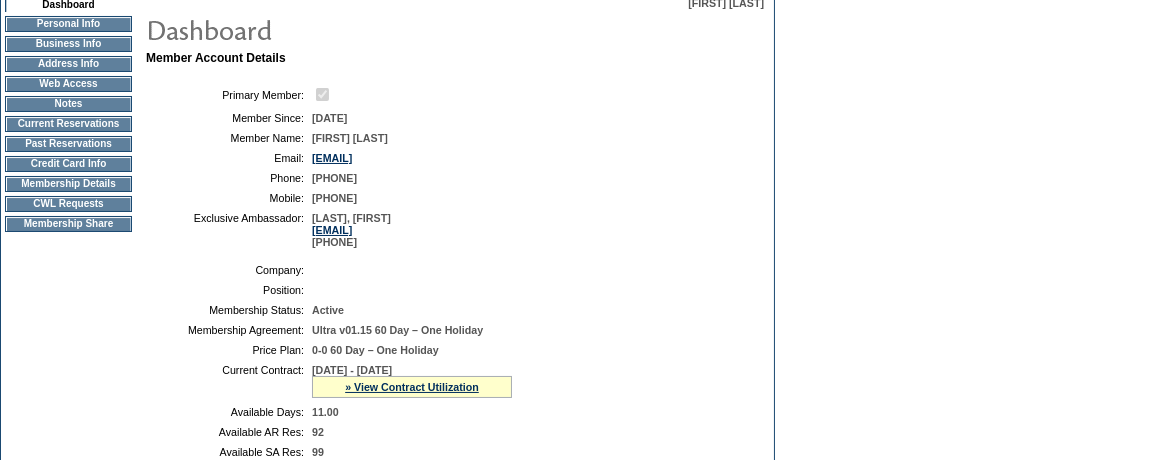 scroll, scrollTop: 0, scrollLeft: 0, axis: both 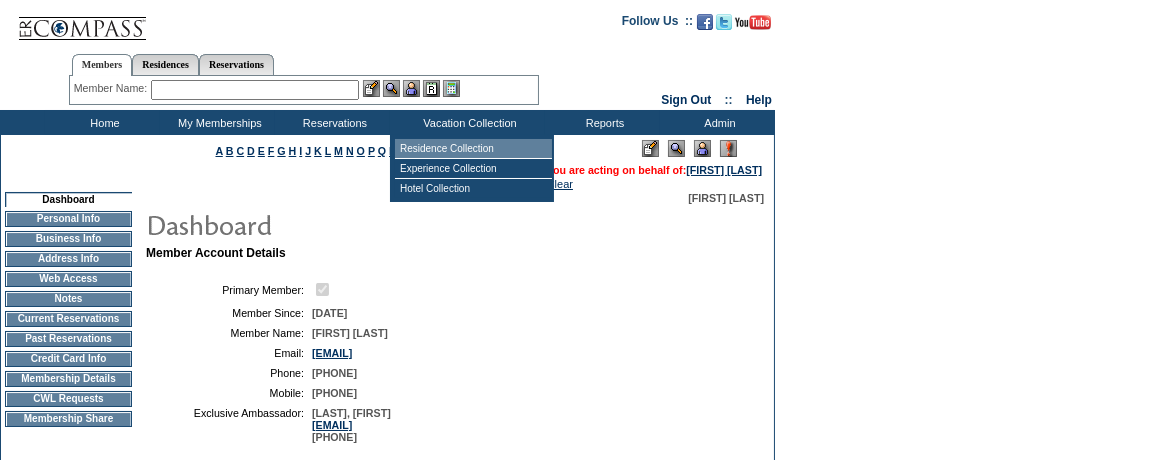 click on "Residence Collection" at bounding box center (473, 149) 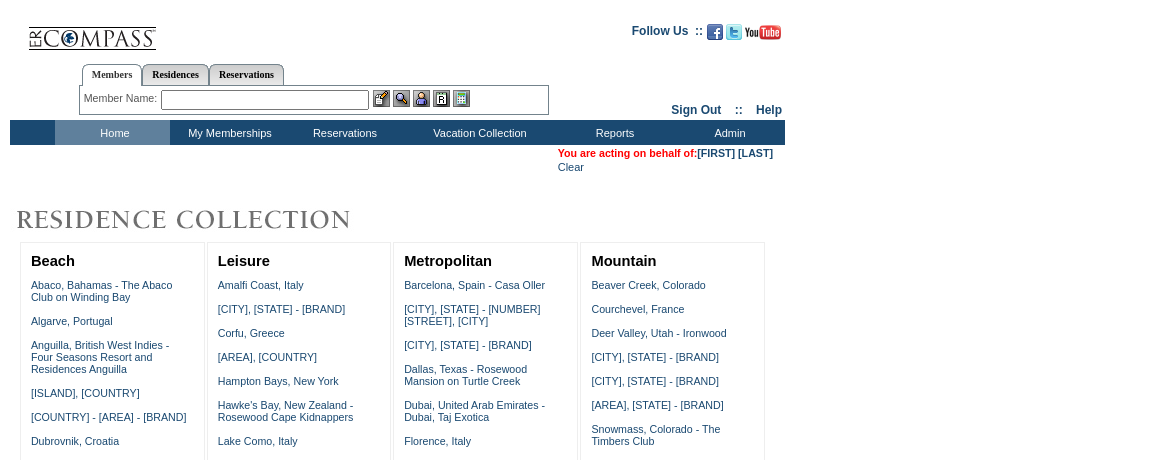 scroll, scrollTop: 0, scrollLeft: 0, axis: both 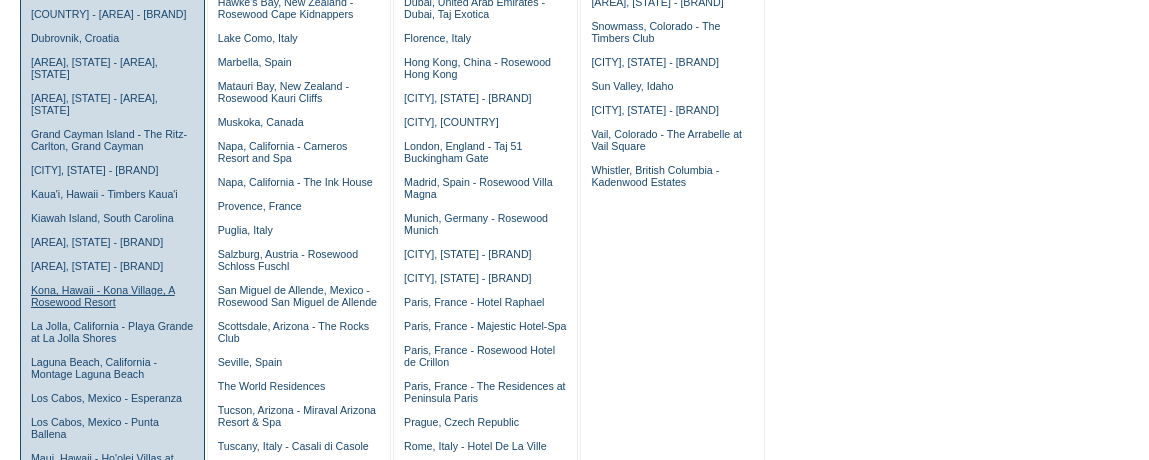 click on "Kona, Hawaii - Kona Village, A Rosewood Resort" at bounding box center (103, 296) 